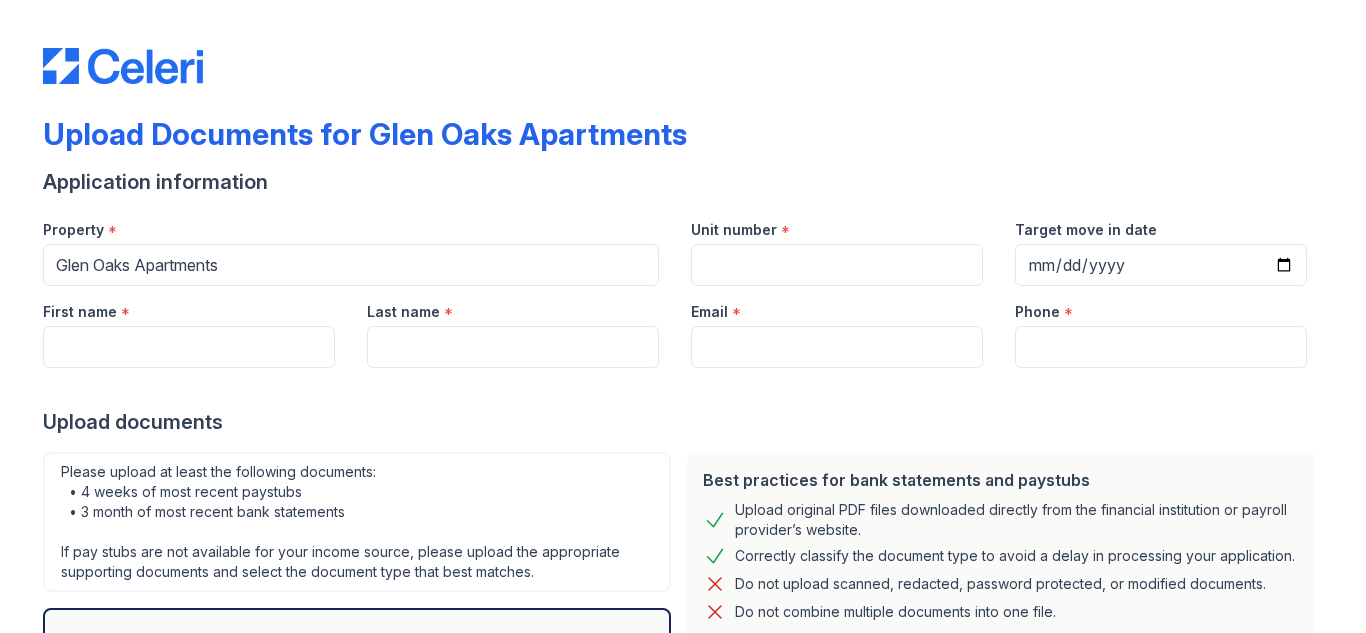 scroll, scrollTop: 0, scrollLeft: 0, axis: both 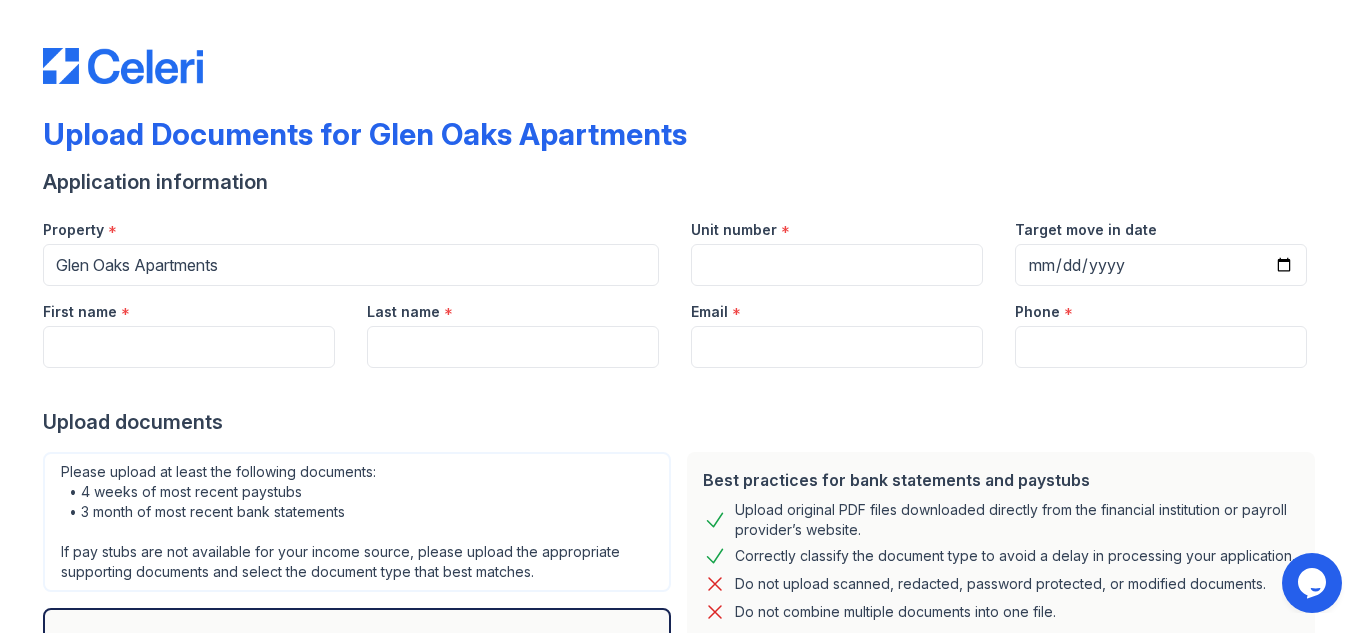 drag, startPoint x: 214, startPoint y: 368, endPoint x: 197, endPoint y: 344, distance: 29.410883 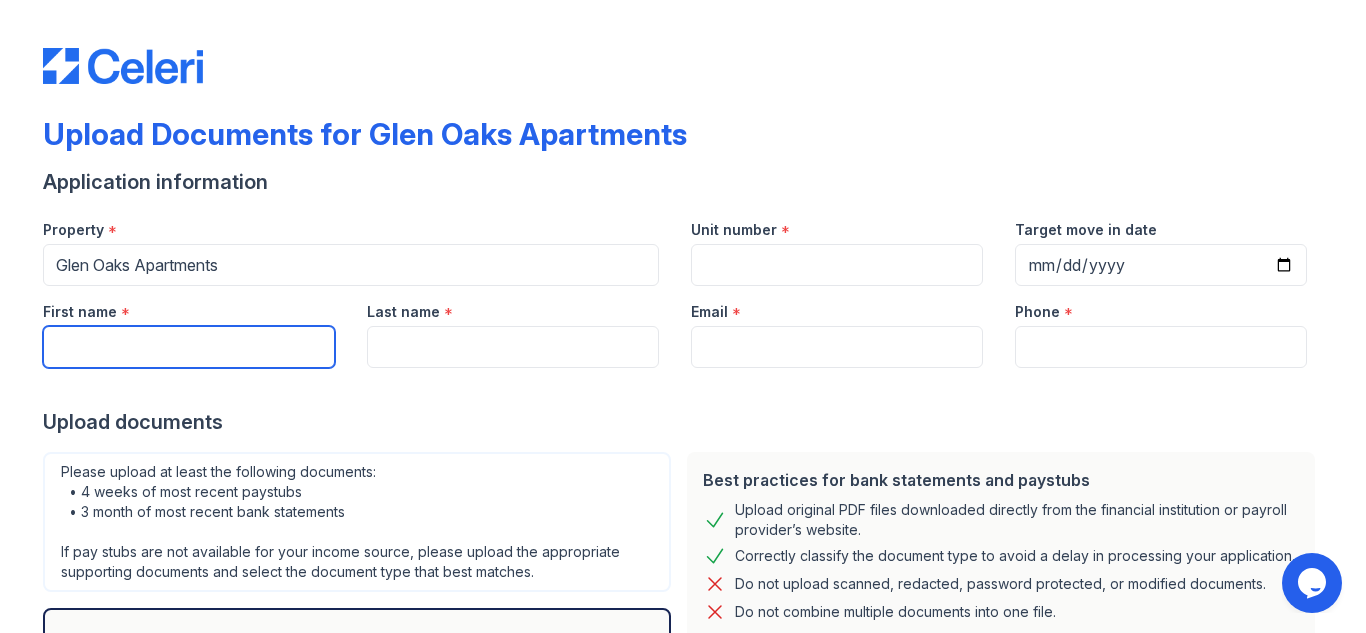 click on "First name" at bounding box center (189, 347) 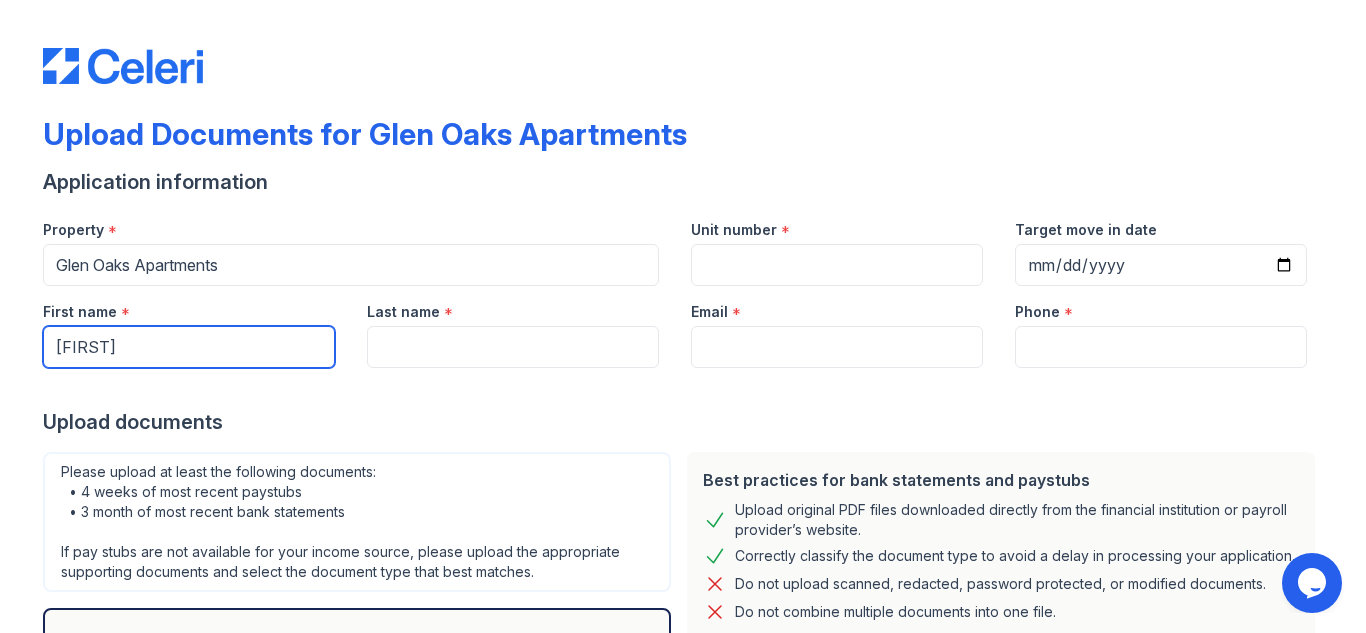 type on "[FIRST]" 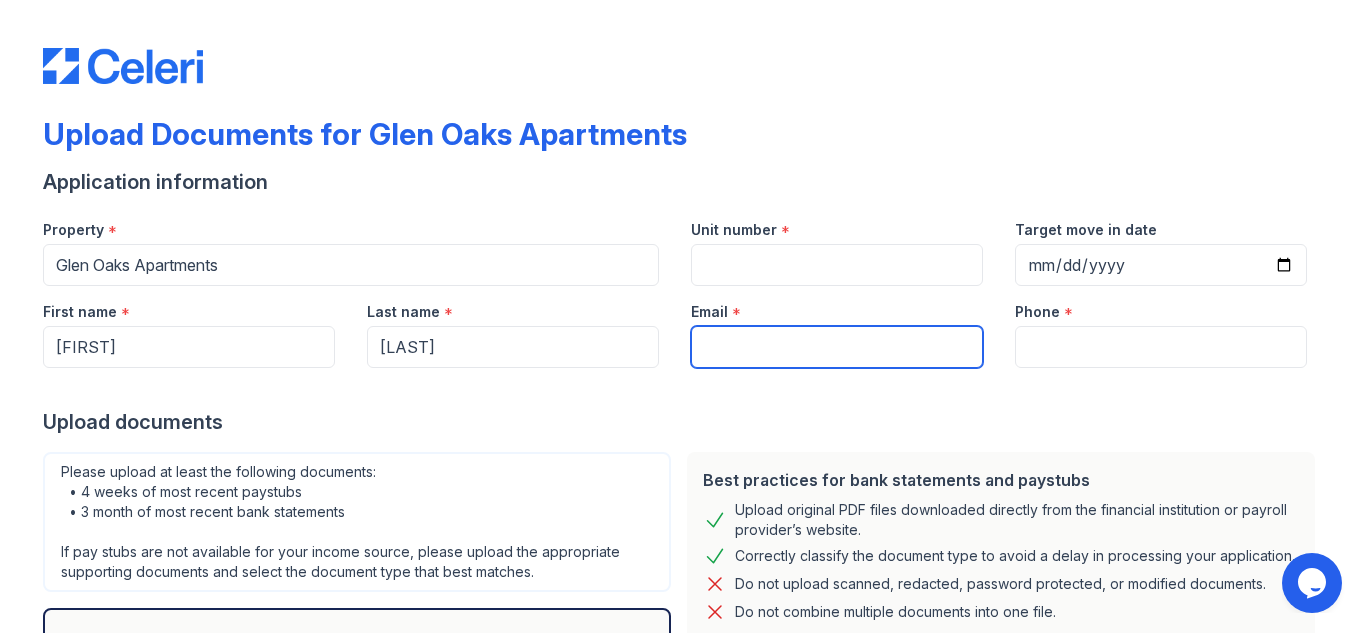 type on "[EMAIL]" 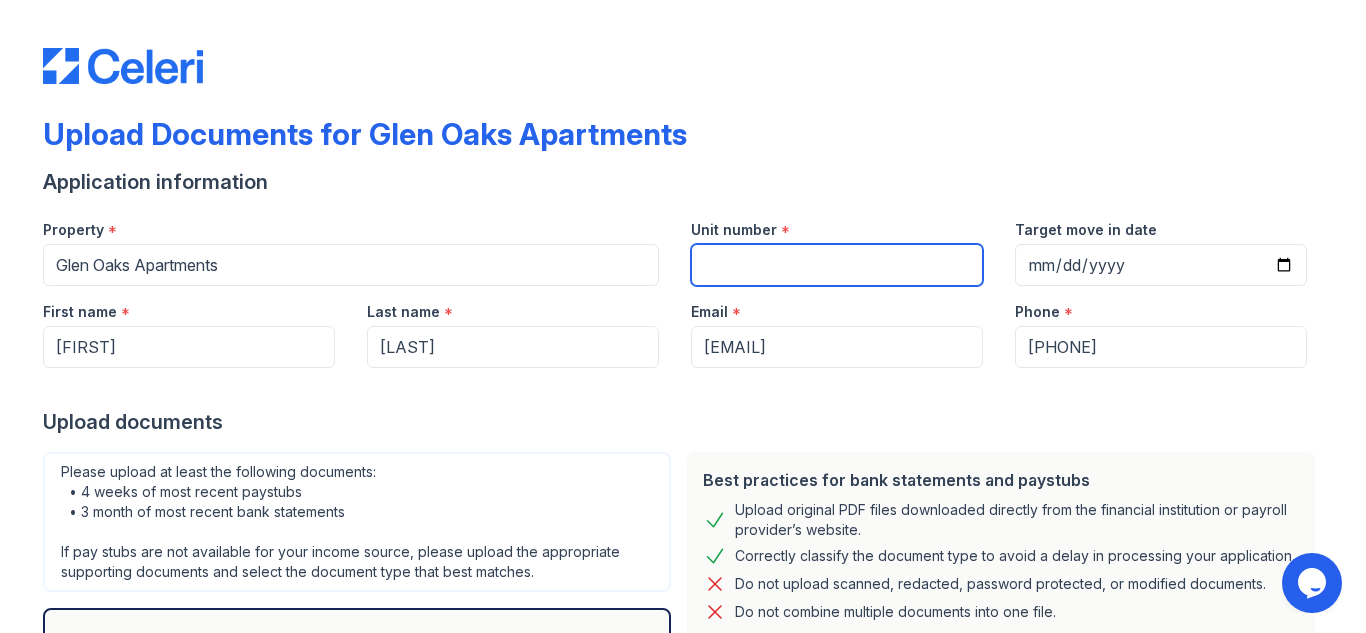 click on "Unit number" at bounding box center (837, 265) 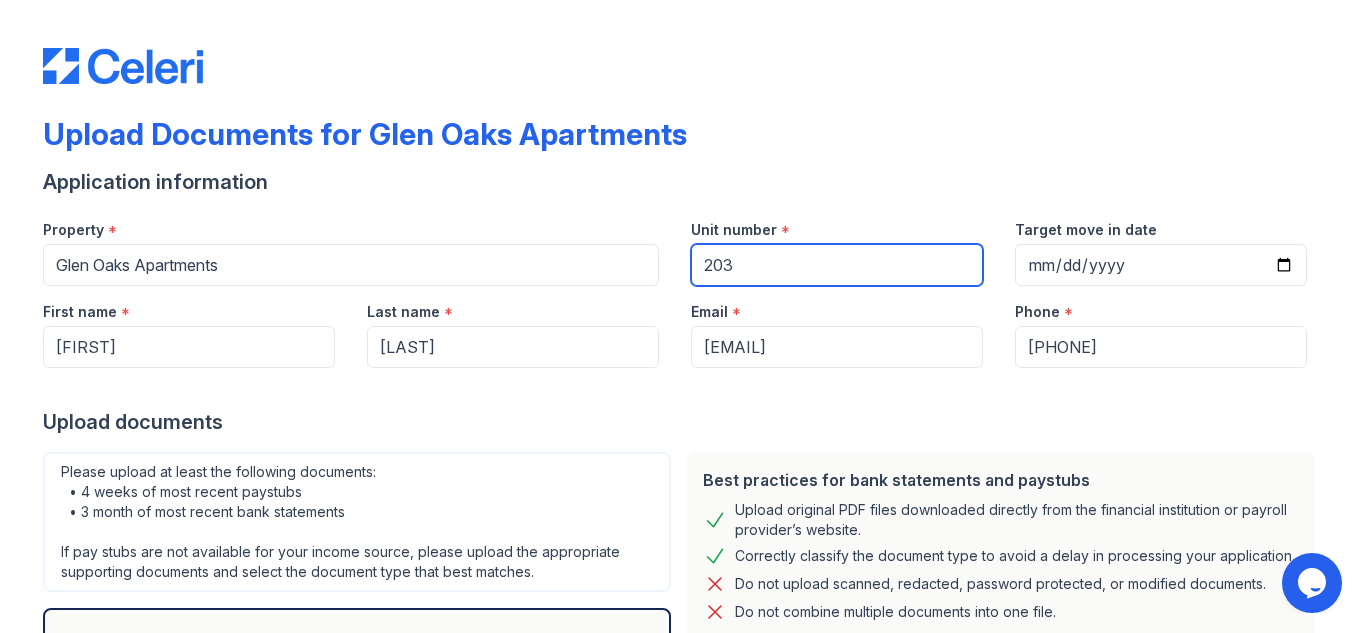 type on "203" 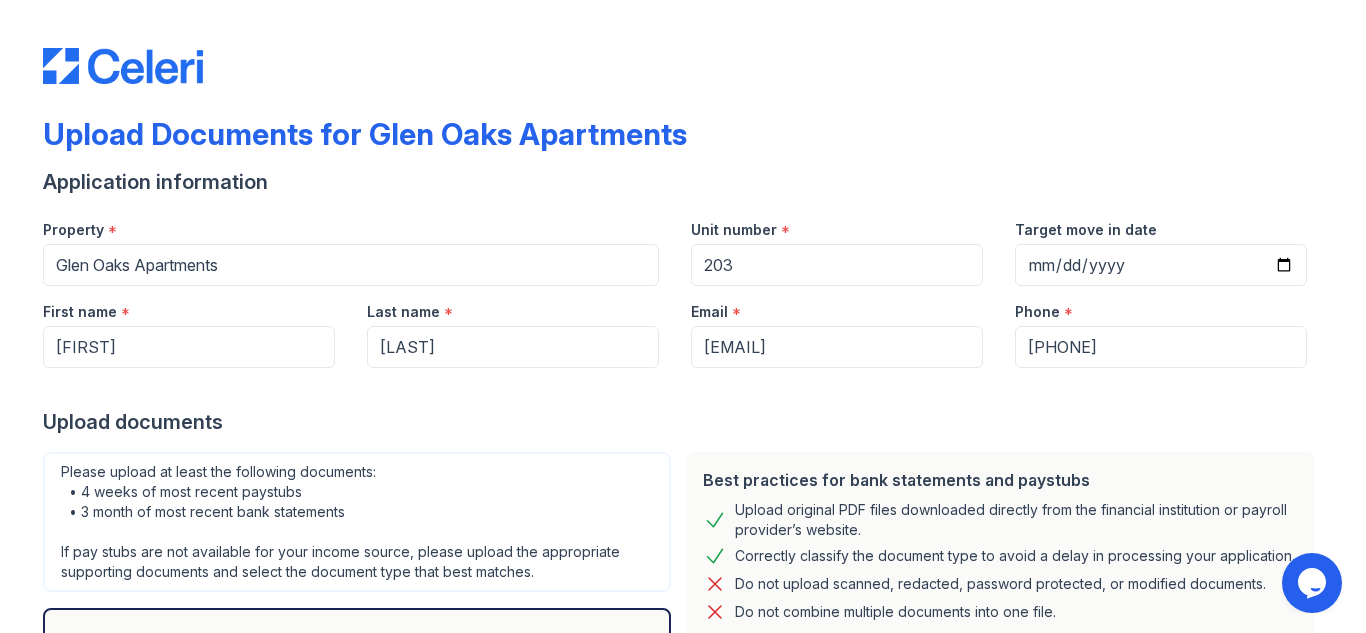click on "Upload Documents for
Glen Oaks Apartments
Application information
Property
*
Glen Oaks Apartments
Unit number
*
203
Target move in date
First name
*
[FIRST]
Last name
*
[LAST]
Email
*
[EMAIL]
Phone
*
[PHONE]
Upload documents
Best practices for bank statements and paystubs
Upload original PDF files downloaded directly from the financial institution or payroll provider’s website.
Correctly classify the document type to avoid a delay in processing your application.
Do not upload scanned, redacted, password protected, or modified documents.
Do not combine multiple documents into one file.
Do not upload print-to-PDF documents.
What is print-to-pdf?
For additional support, review our
FAQ" at bounding box center [683, 434] 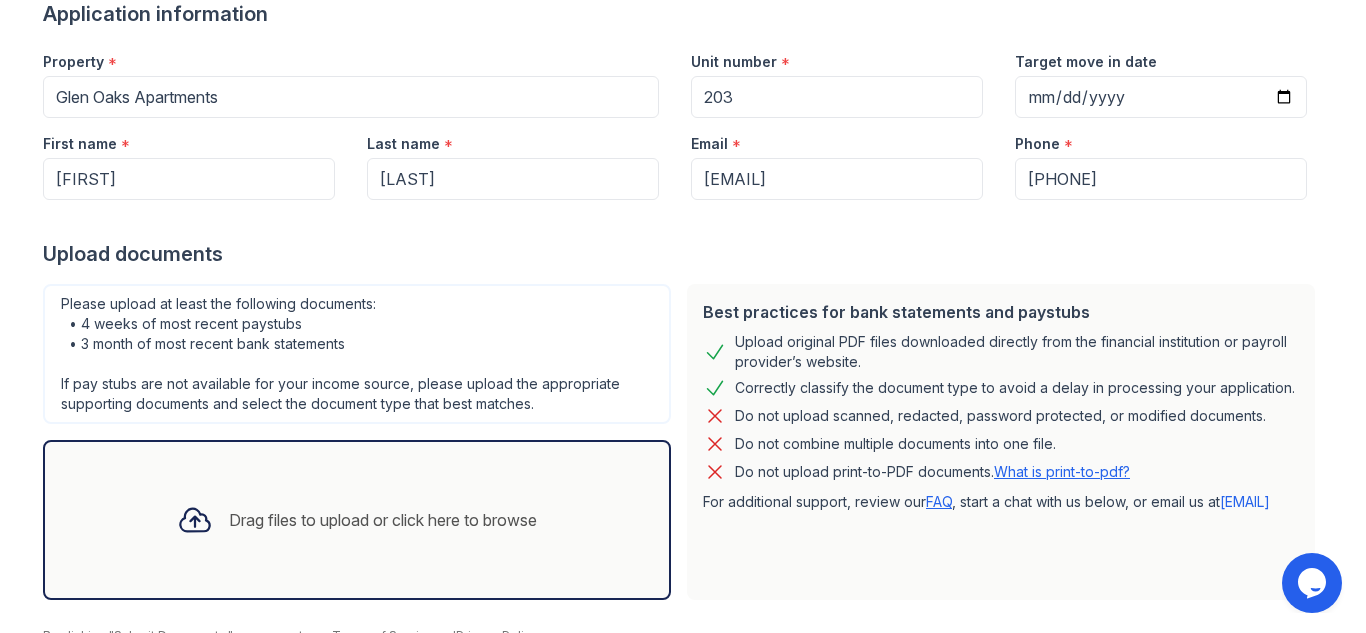 scroll, scrollTop: 259, scrollLeft: 0, axis: vertical 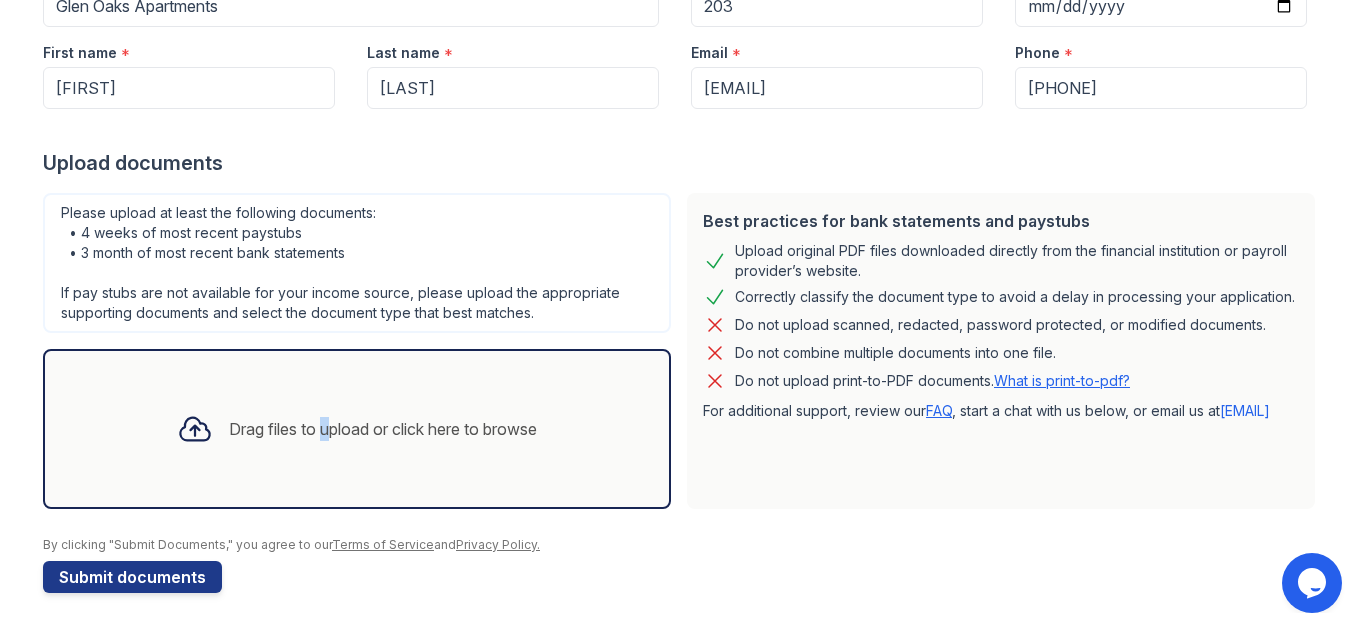 click on "Drag files to upload or click here to browse" at bounding box center (383, 429) 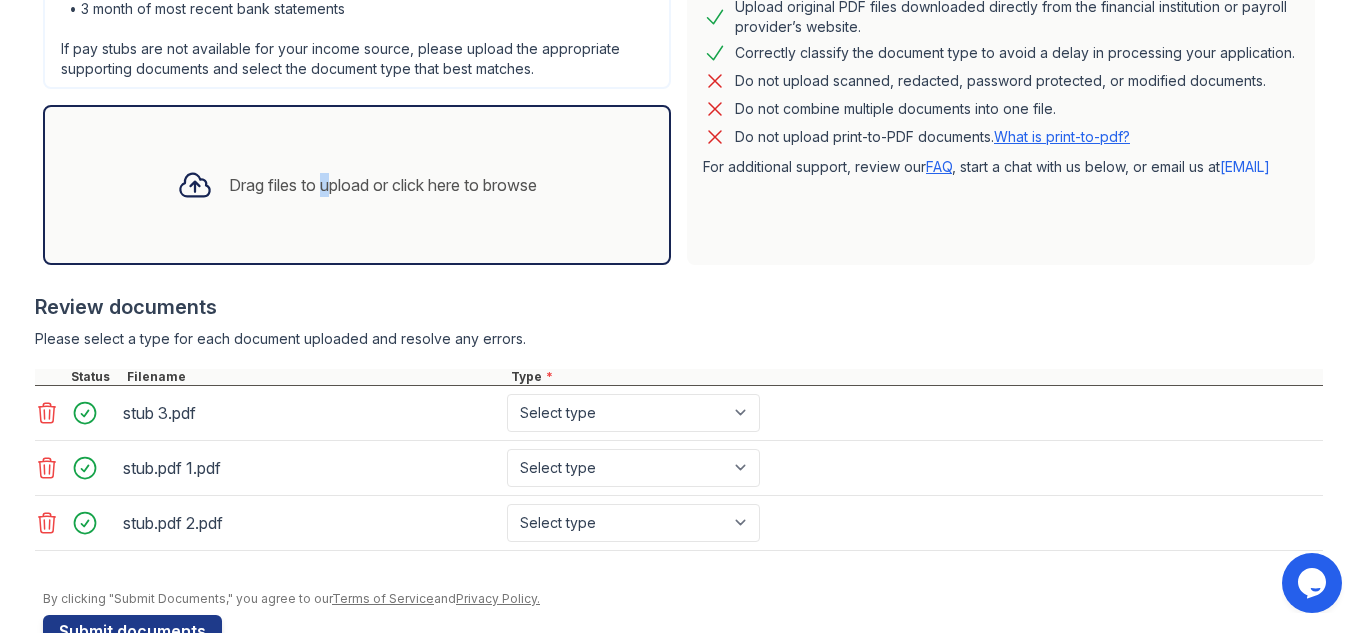 scroll, scrollTop: 557, scrollLeft: 0, axis: vertical 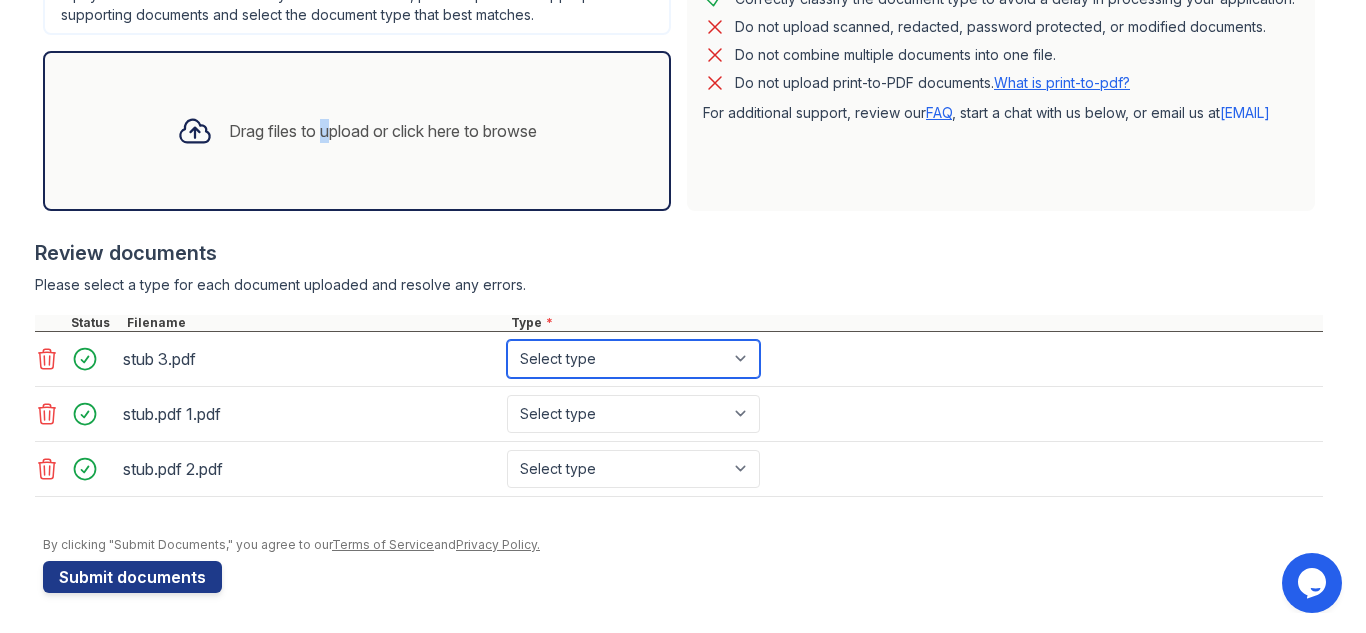 click on "Select type
Paystub
Bank Statement
Offer Letter
Tax Documents
Benefit Award Letter
Investment Account Statement
Other" at bounding box center [633, 359] 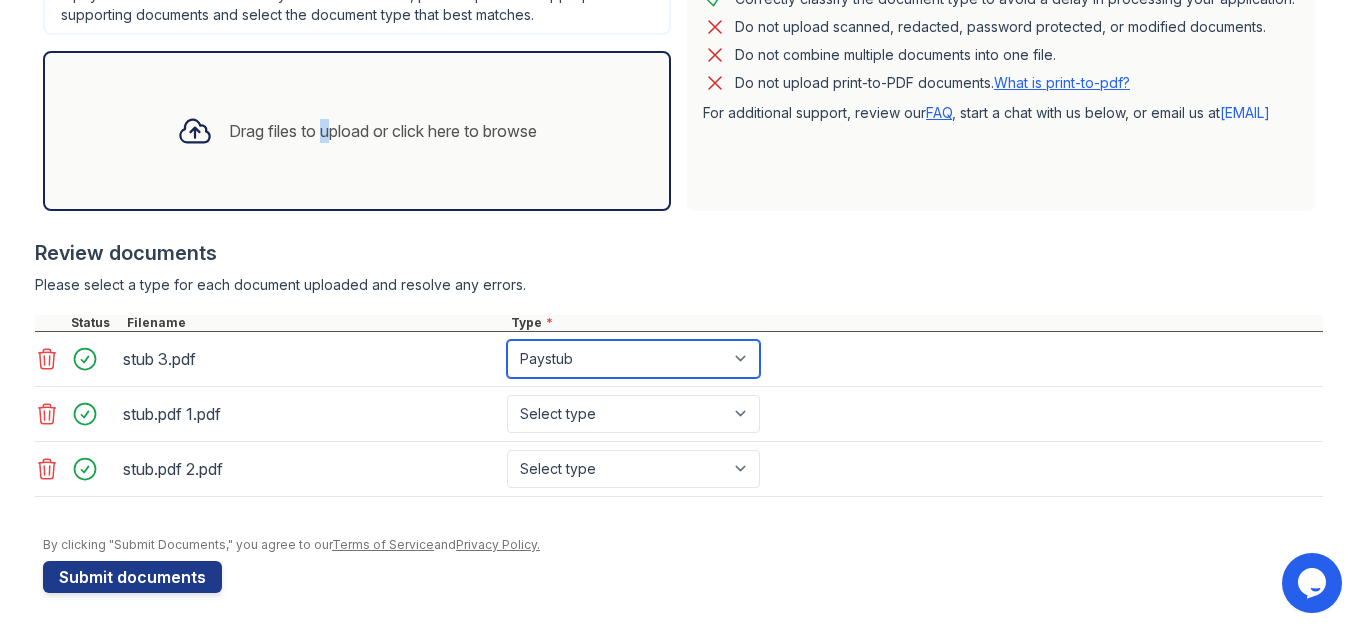 click on "Select type
Paystub
Bank Statement
Offer Letter
Tax Documents
Benefit Award Letter
Investment Account Statement
Other" at bounding box center [633, 359] 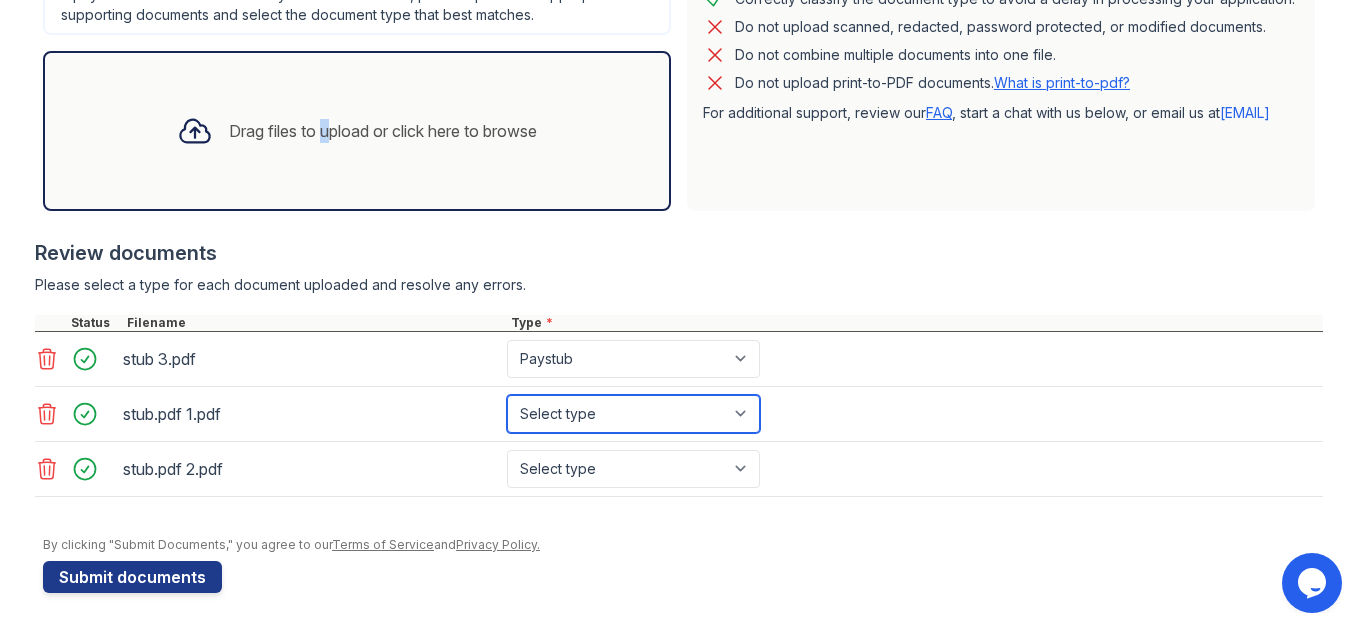click on "Select type
Paystub
Bank Statement
Offer Letter
Tax Documents
Benefit Award Letter
Investment Account Statement
Other" at bounding box center [633, 414] 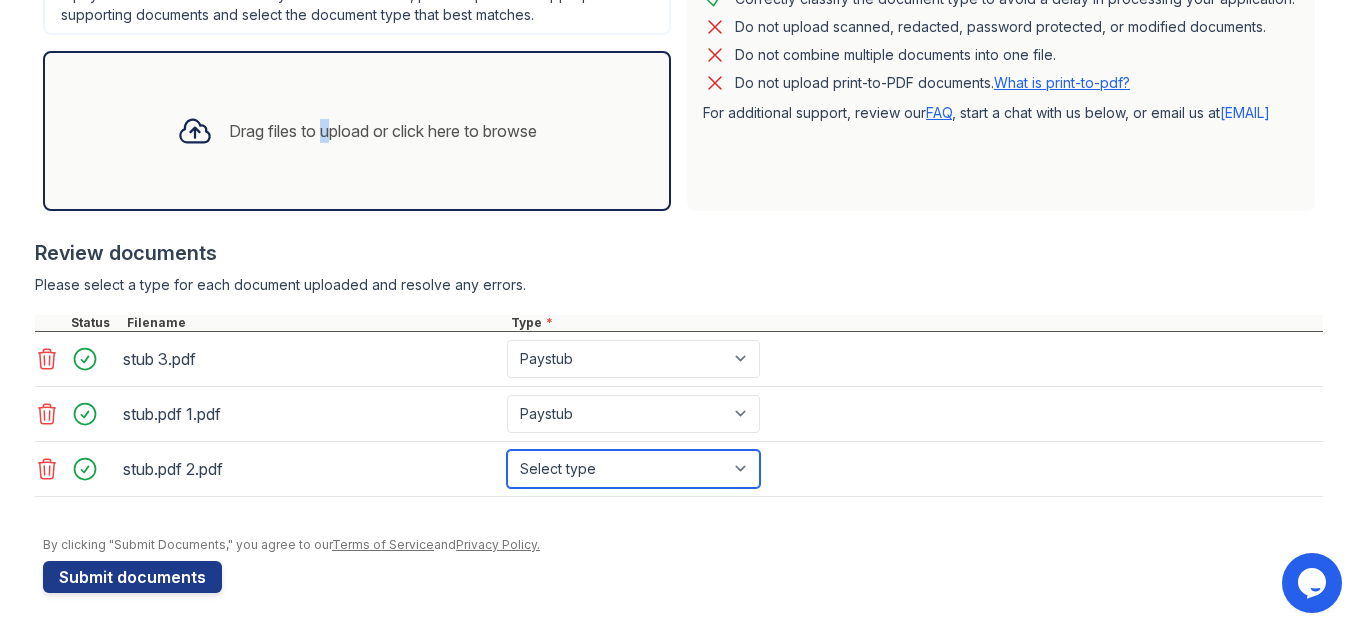 click on "Select type
Paystub
Bank Statement
Offer Letter
Tax Documents
Benefit Award Letter
Investment Account Statement
Other" at bounding box center [633, 469] 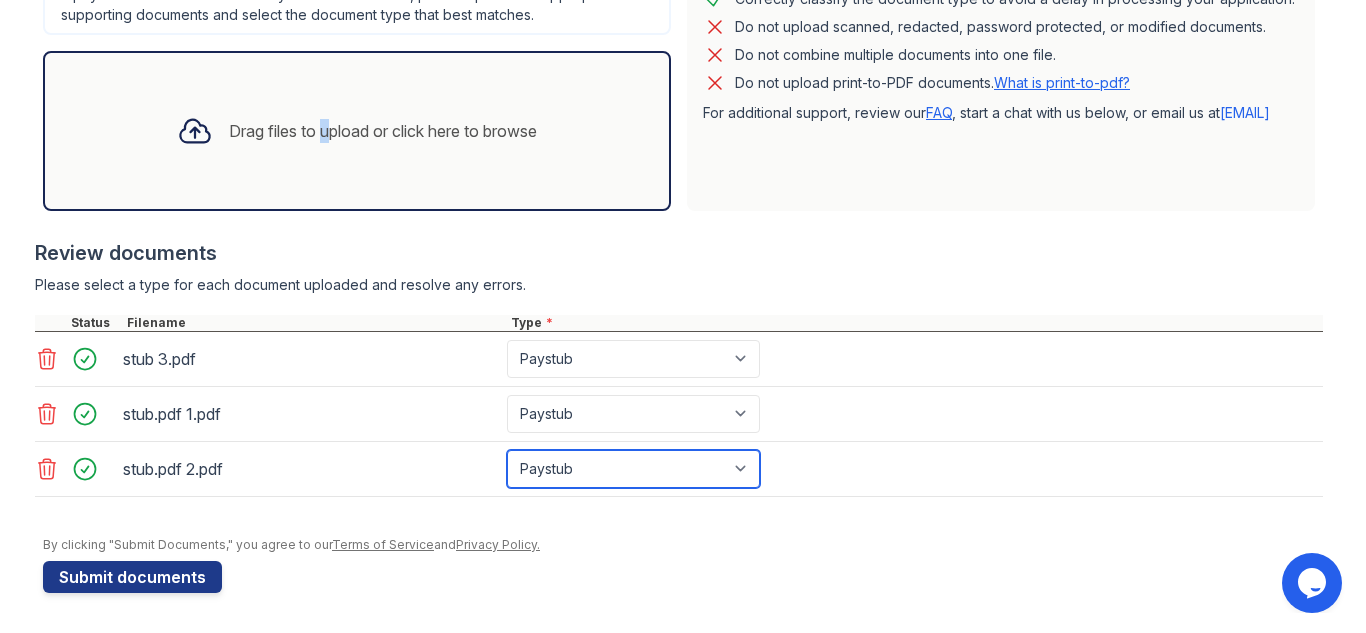 click on "Select type
Paystub
Bank Statement
Offer Letter
Tax Documents
Benefit Award Letter
Investment Account Statement
Other" at bounding box center (633, 469) 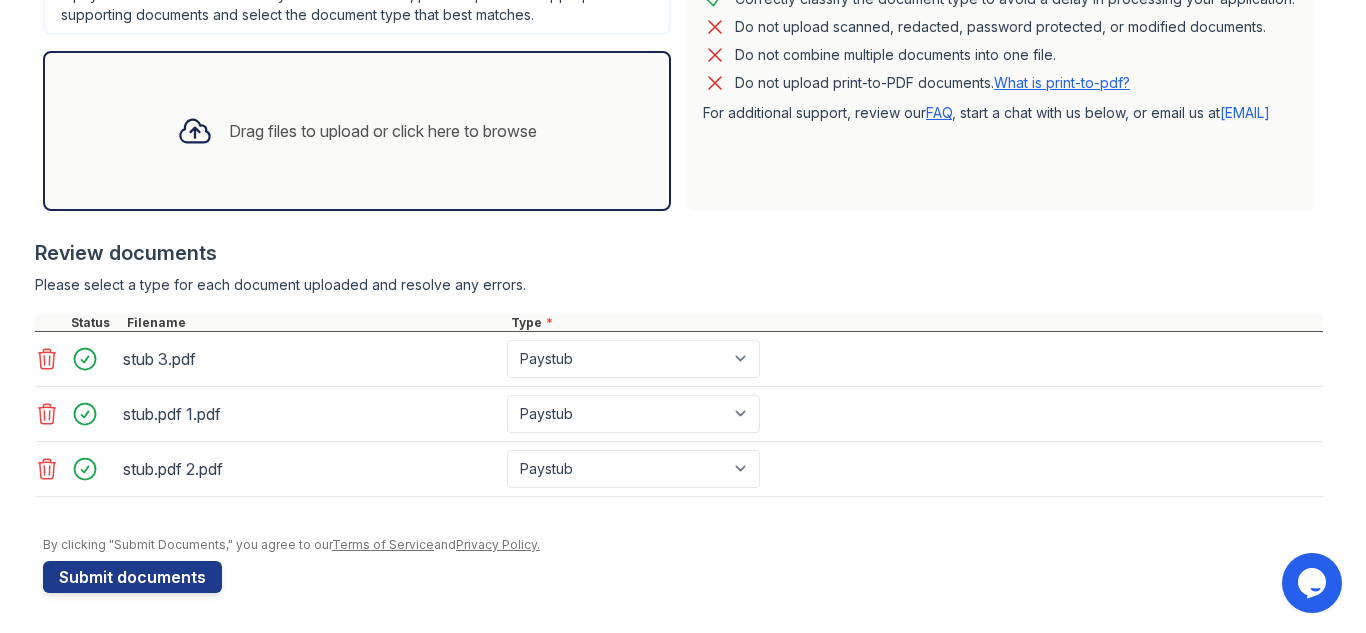 drag, startPoint x: 947, startPoint y: 481, endPoint x: 1237, endPoint y: 473, distance: 290.11032 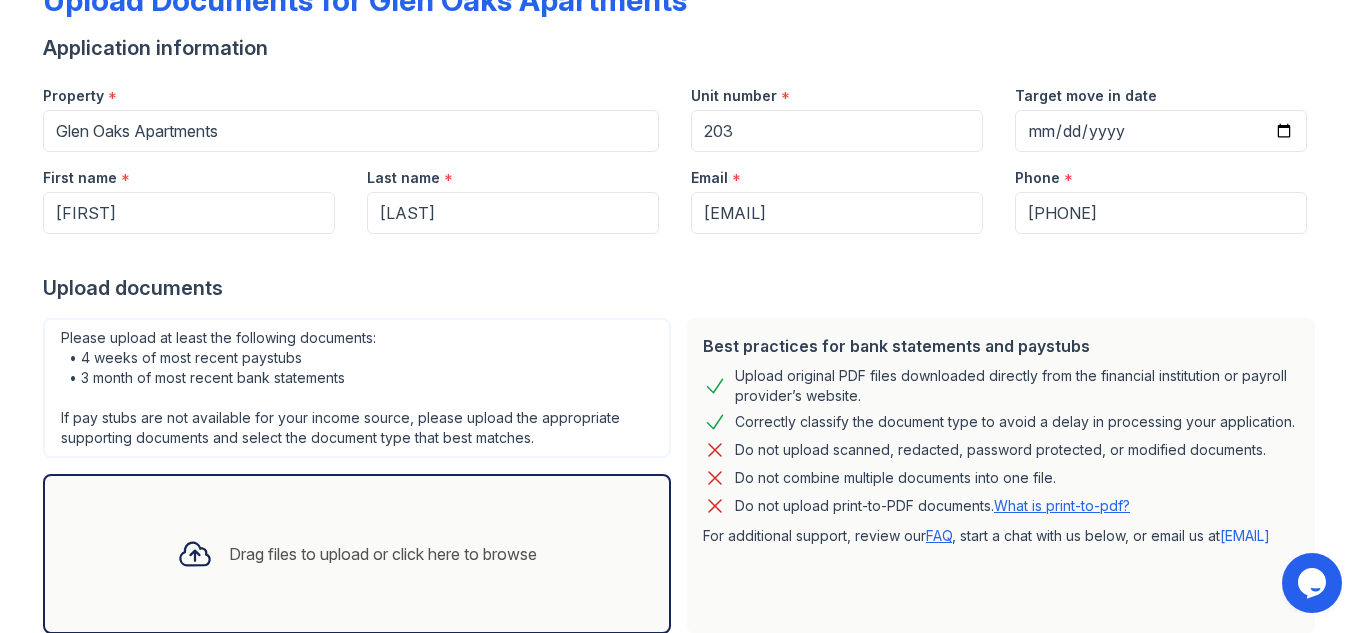 scroll, scrollTop: 0, scrollLeft: 0, axis: both 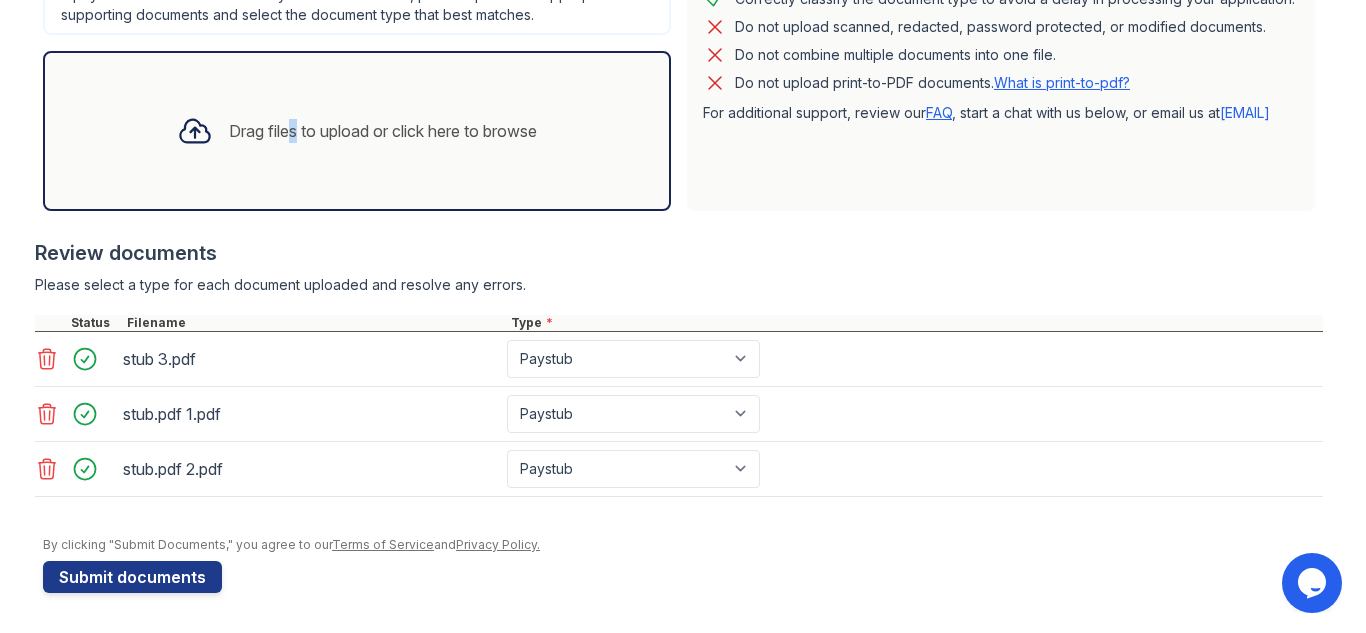 click on "Drag files to upload or click here to browse" at bounding box center (383, 131) 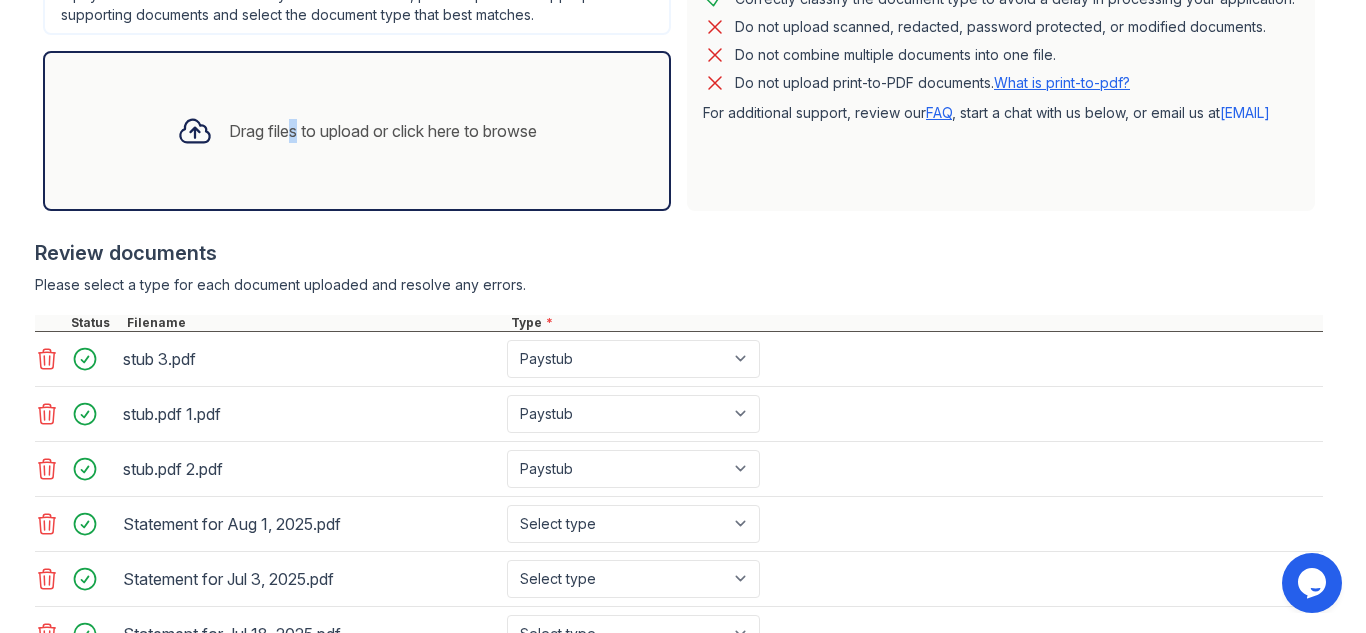 scroll, scrollTop: 722, scrollLeft: 0, axis: vertical 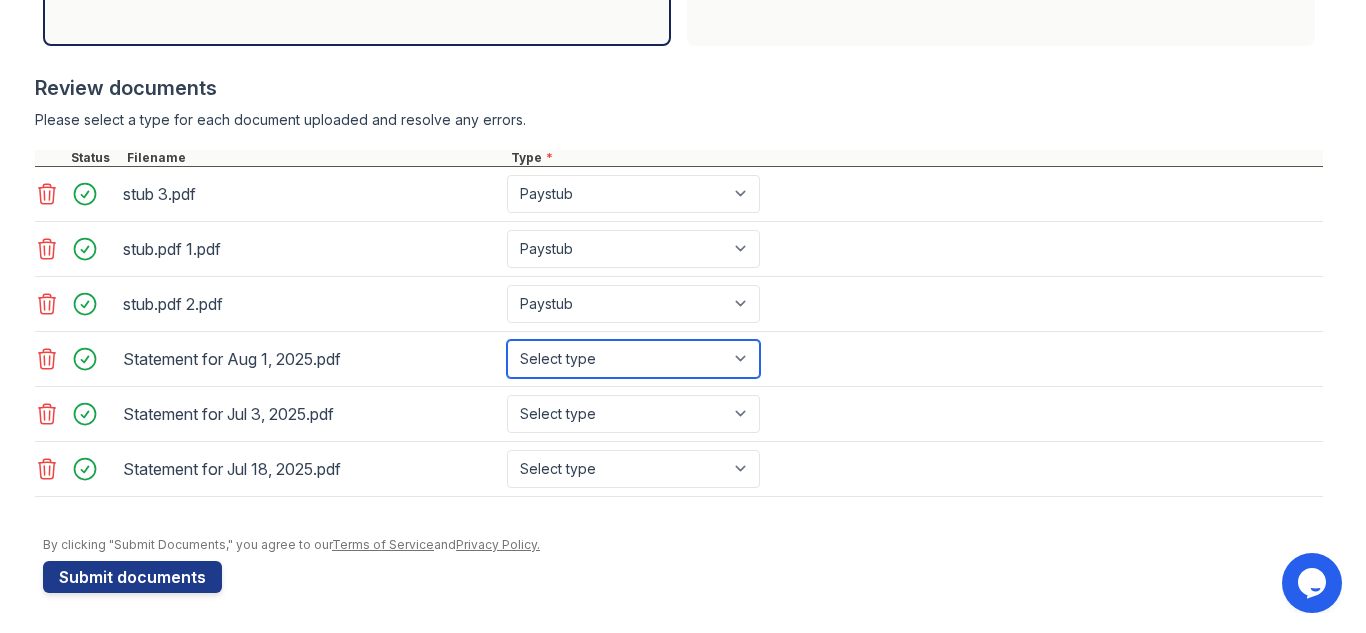 drag, startPoint x: 739, startPoint y: 354, endPoint x: 729, endPoint y: 363, distance: 13.453624 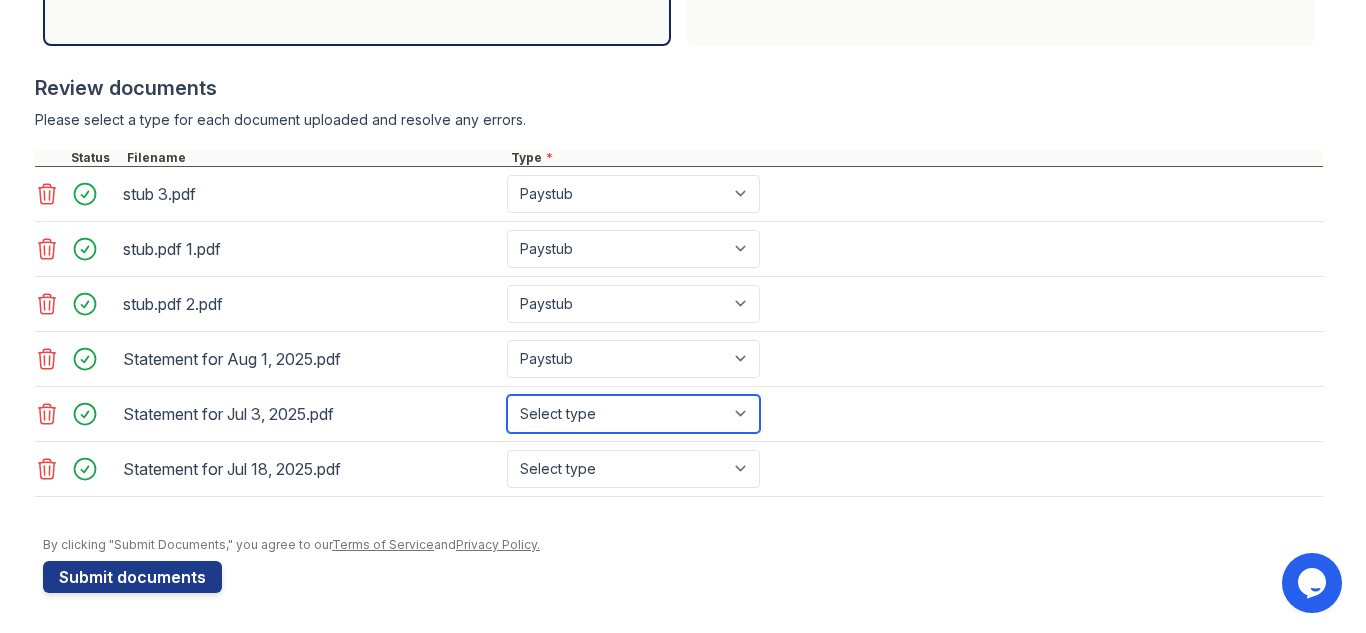 drag, startPoint x: 733, startPoint y: 410, endPoint x: 701, endPoint y: 418, distance: 32.984844 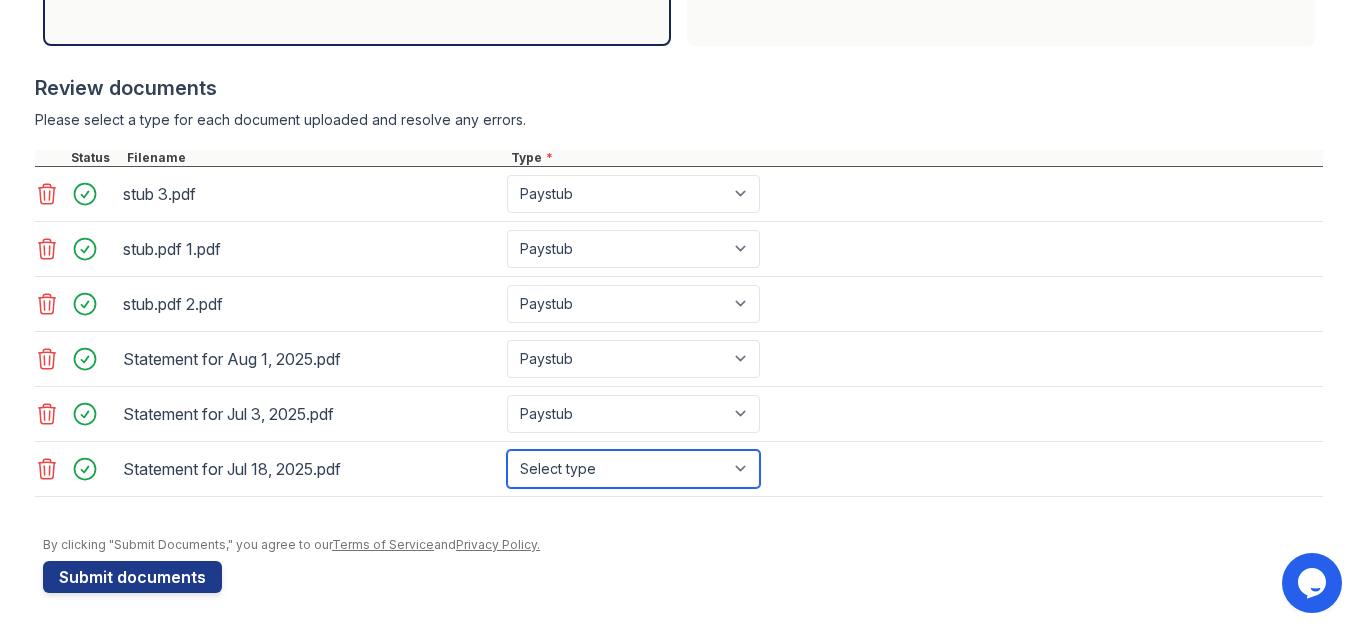 click on "Select type
Paystub
Bank Statement
Offer Letter
Tax Documents
Benefit Award Letter
Investment Account Statement
Other" at bounding box center (633, 469) 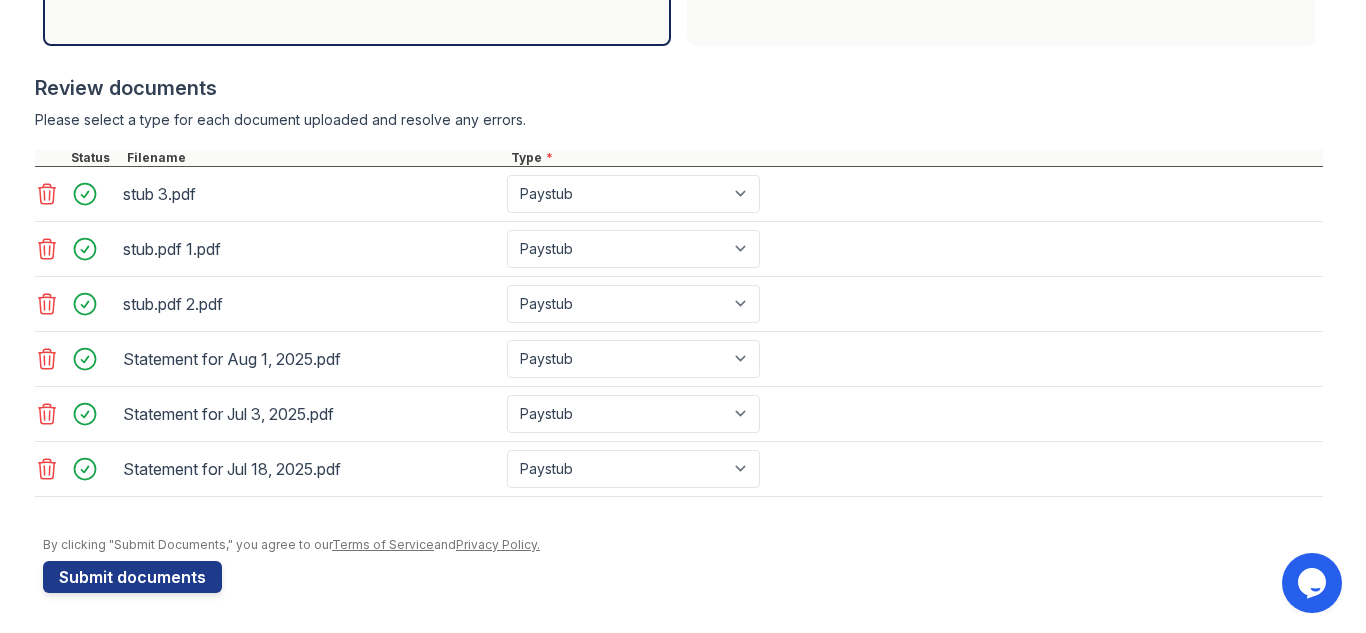 drag, startPoint x: 639, startPoint y: 587, endPoint x: 1186, endPoint y: 494, distance: 554.84955 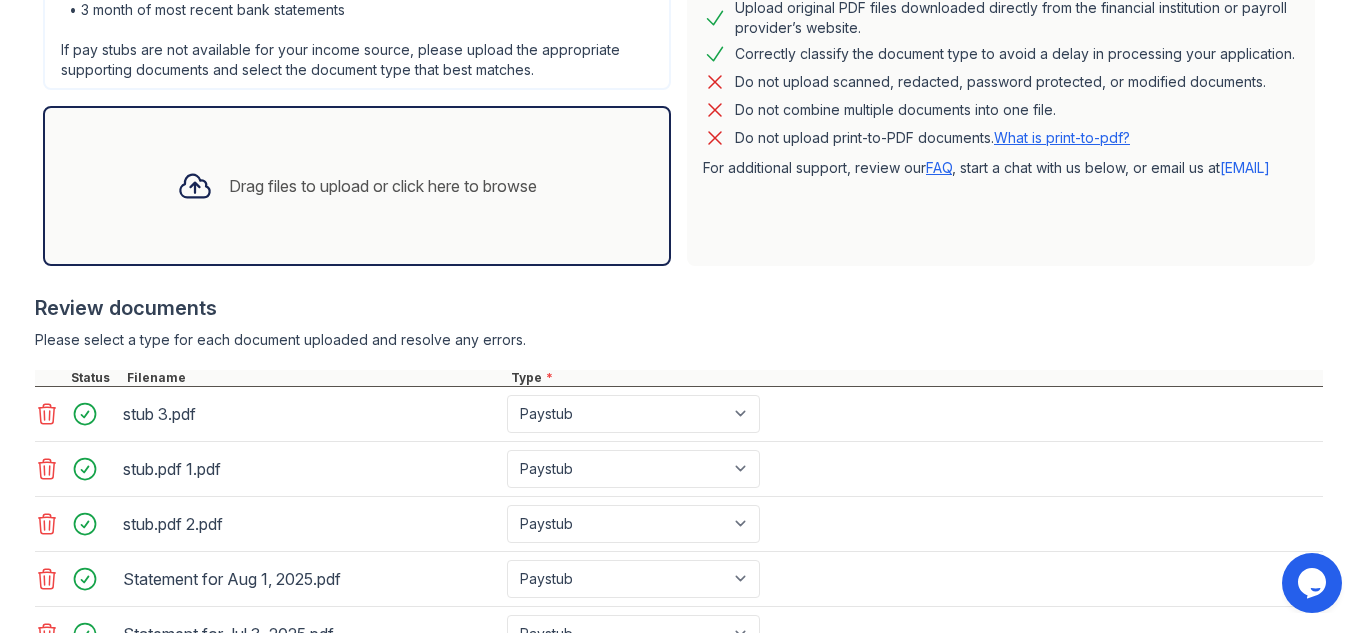 scroll, scrollTop: 499, scrollLeft: 0, axis: vertical 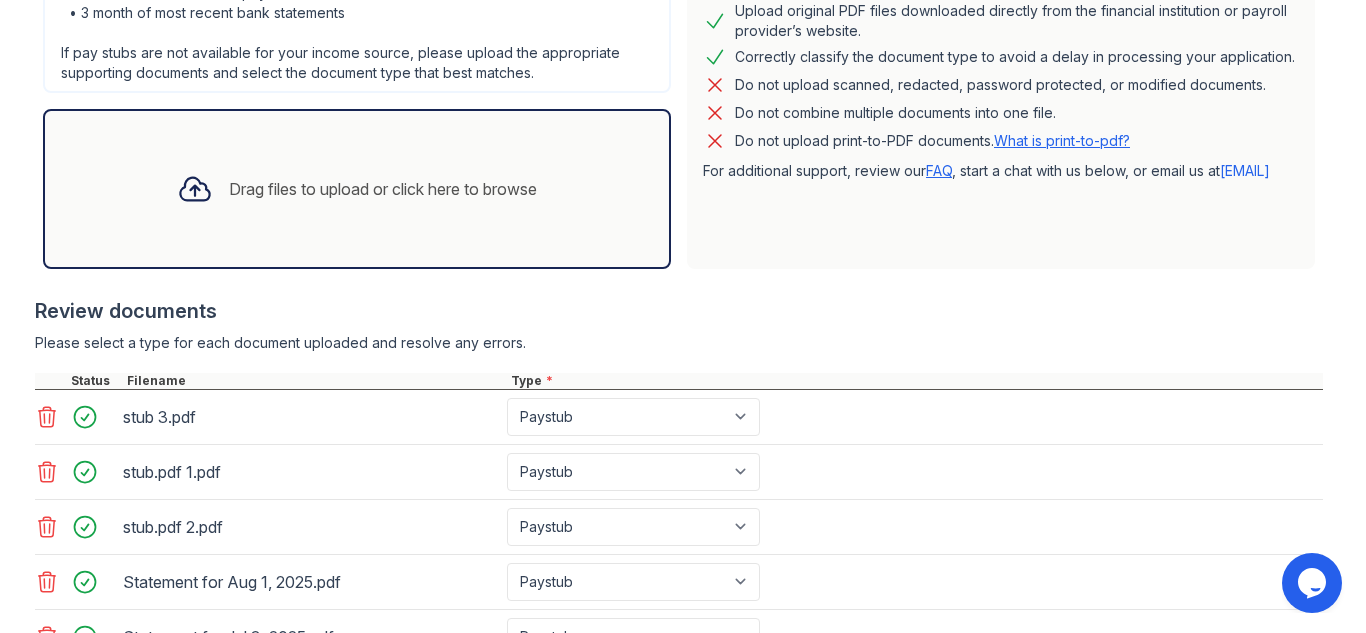 click on "Drag files to upload or click here to browse" at bounding box center [383, 189] 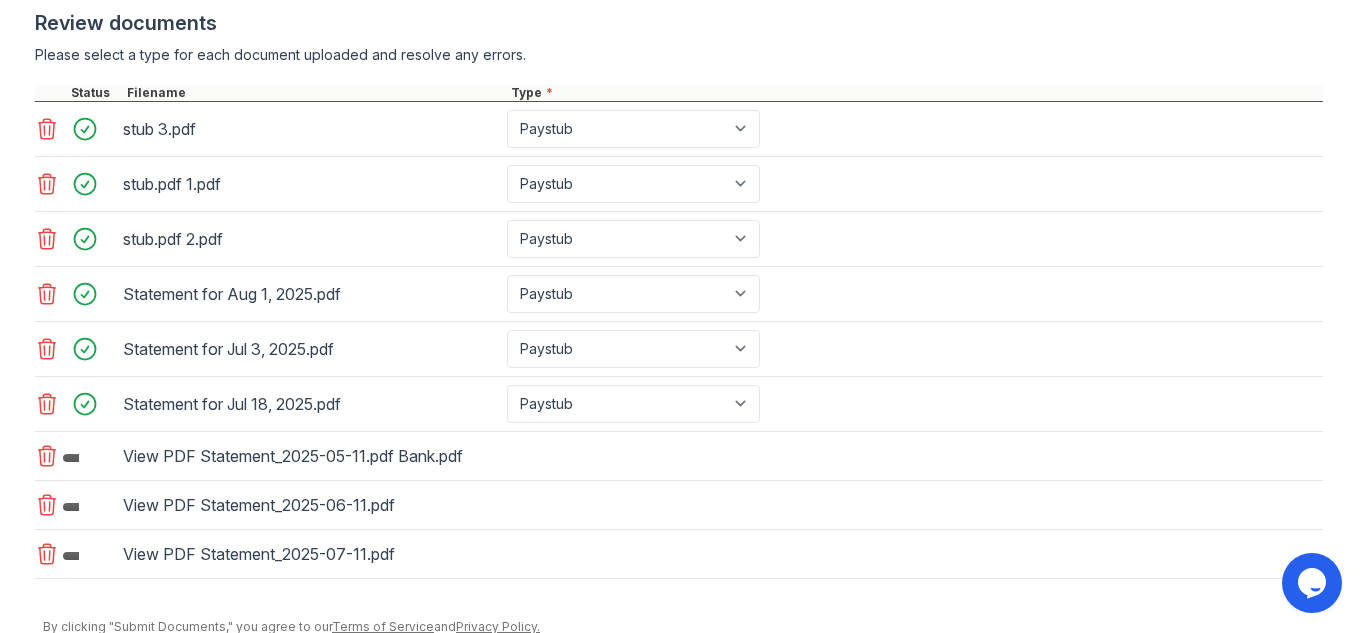 scroll, scrollTop: 869, scrollLeft: 0, axis: vertical 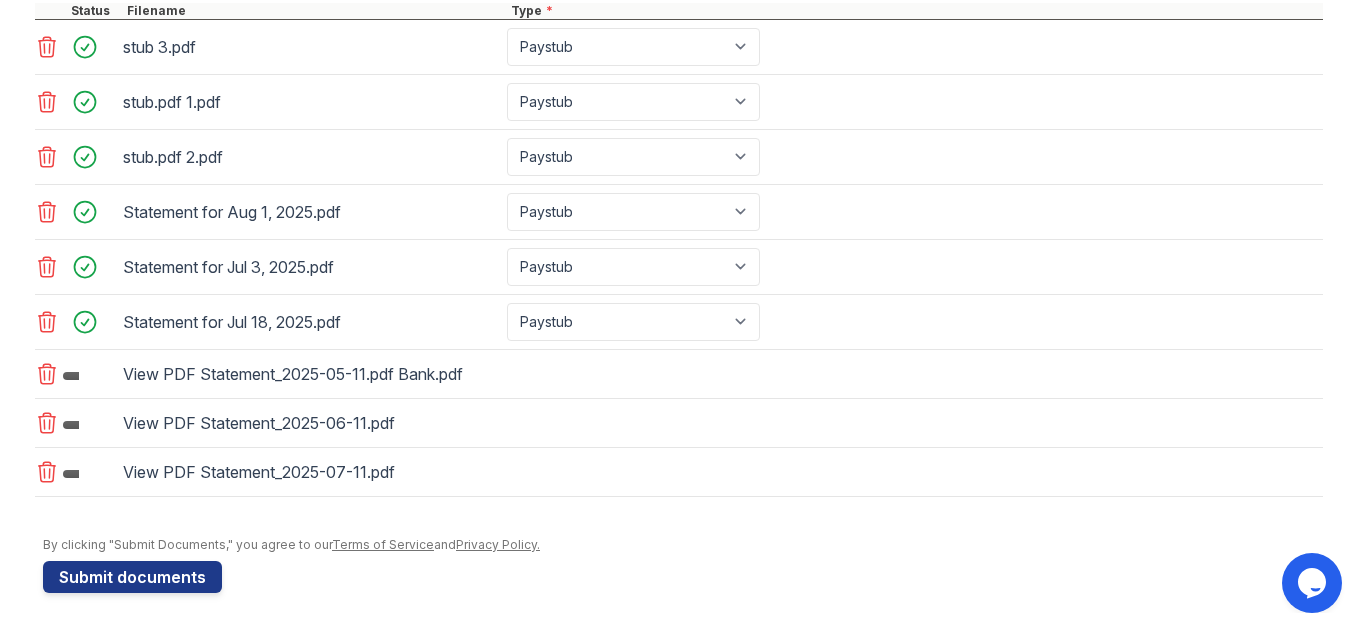 drag, startPoint x: 1363, startPoint y: 368, endPoint x: 59, endPoint y: 13, distance: 1351.4589 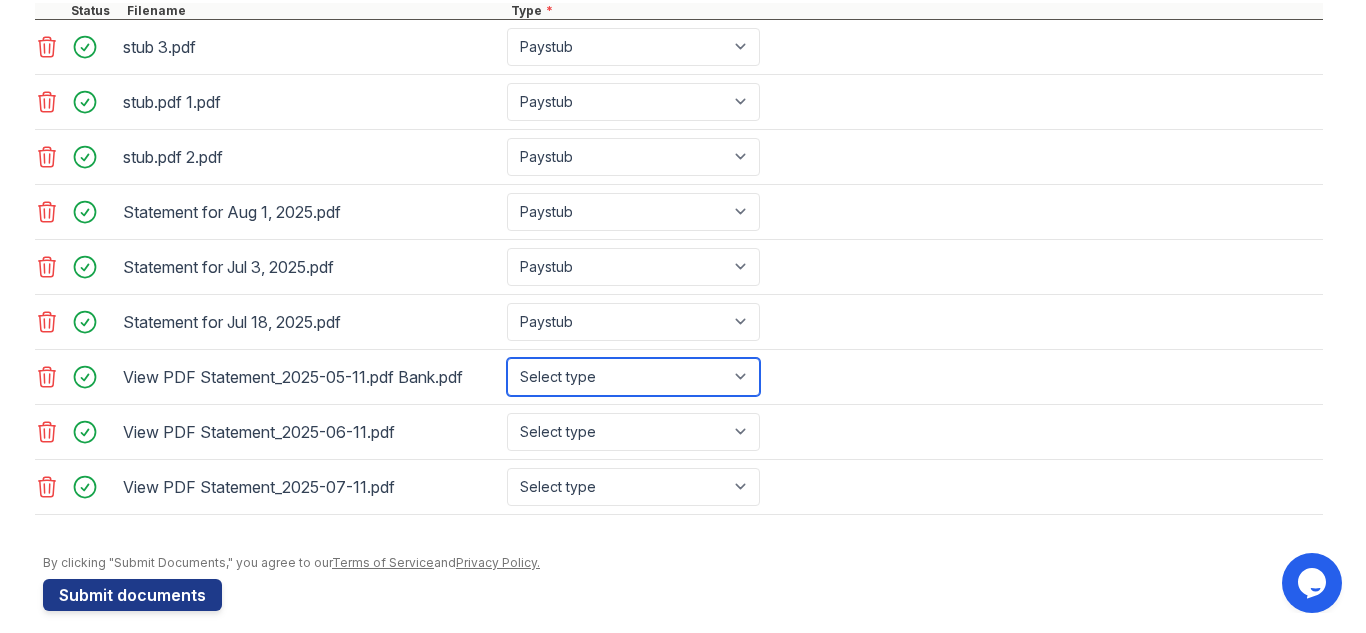 click on "Select type
Paystub
Bank Statement
Offer Letter
Tax Documents
Benefit Award Letter
Investment Account Statement
Other" at bounding box center [633, 377] 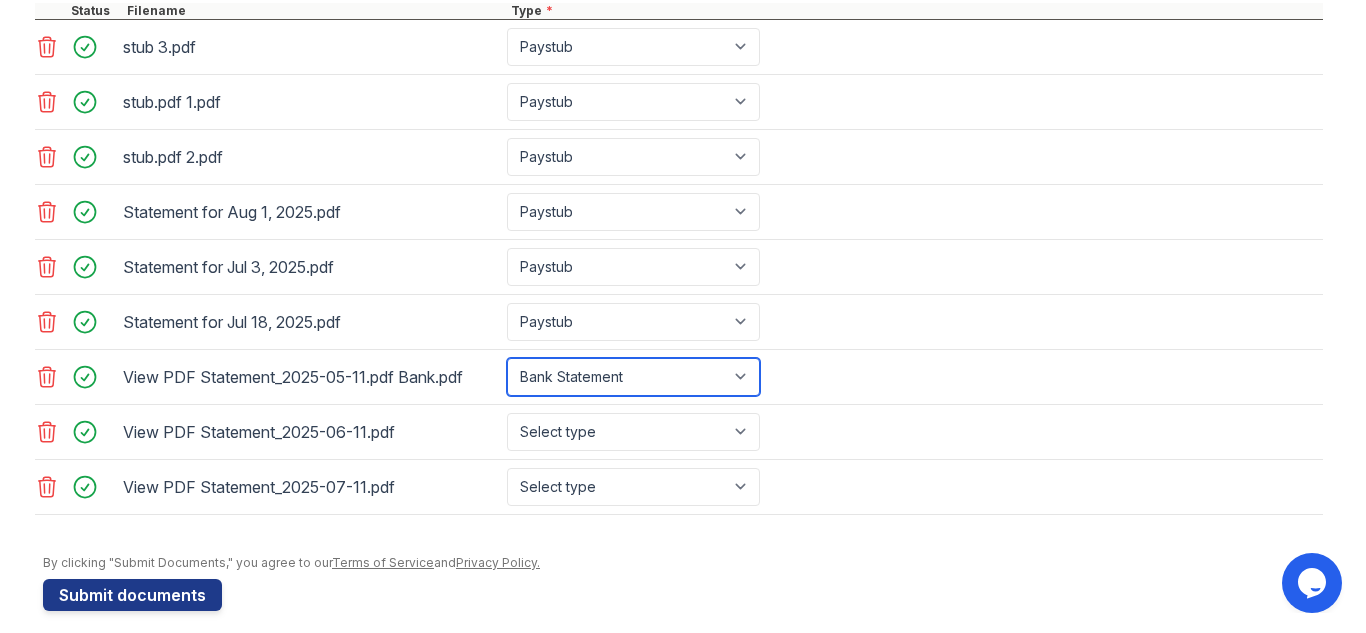 click on "Select type
Paystub
Bank Statement
Offer Letter
Tax Documents
Benefit Award Letter
Investment Account Statement
Other" at bounding box center [633, 377] 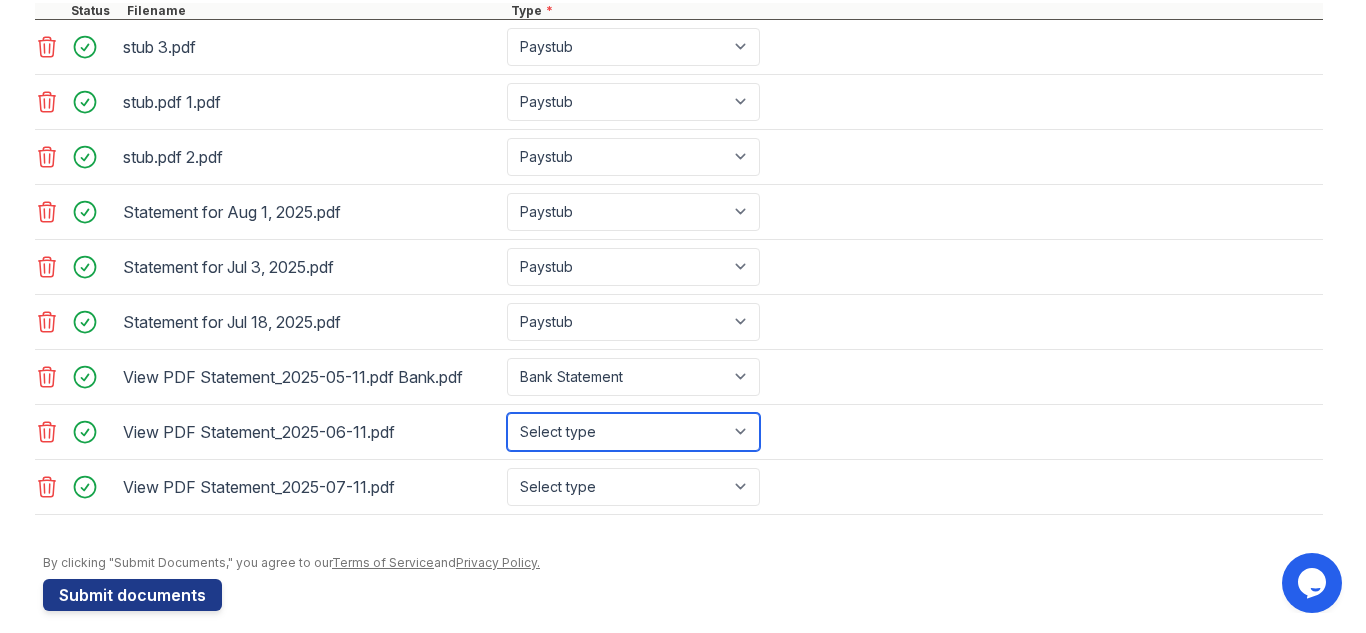 click on "Select type
Paystub
Bank Statement
Offer Letter
Tax Documents
Benefit Award Letter
Investment Account Statement
Other" at bounding box center (633, 432) 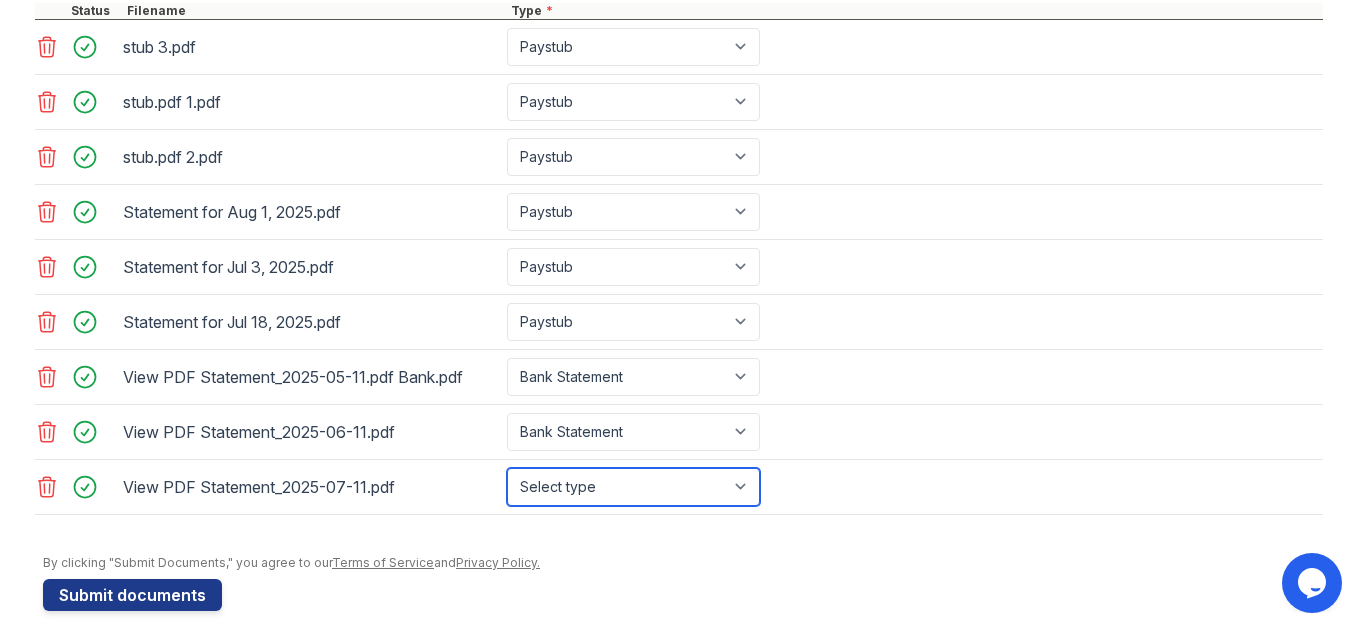click on "Select type
Paystub
Bank Statement
Offer Letter
Tax Documents
Benefit Award Letter
Investment Account Statement
Other" at bounding box center [633, 487] 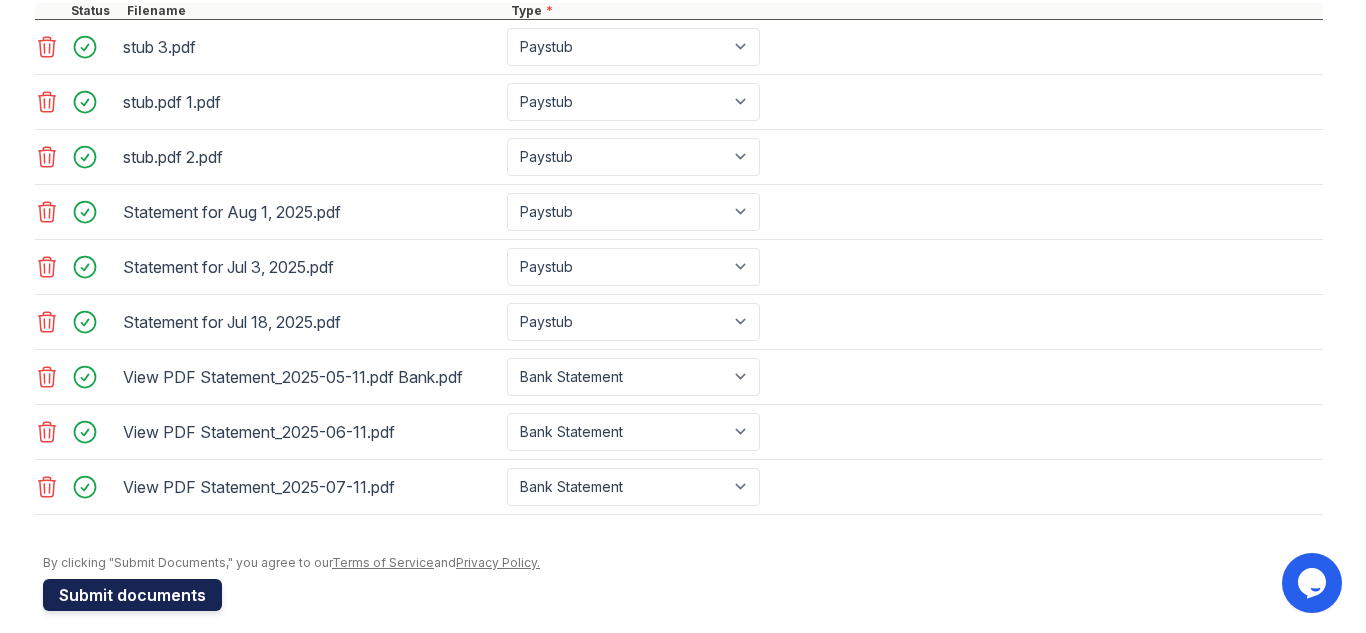 click on "Submit documents" at bounding box center (132, 595) 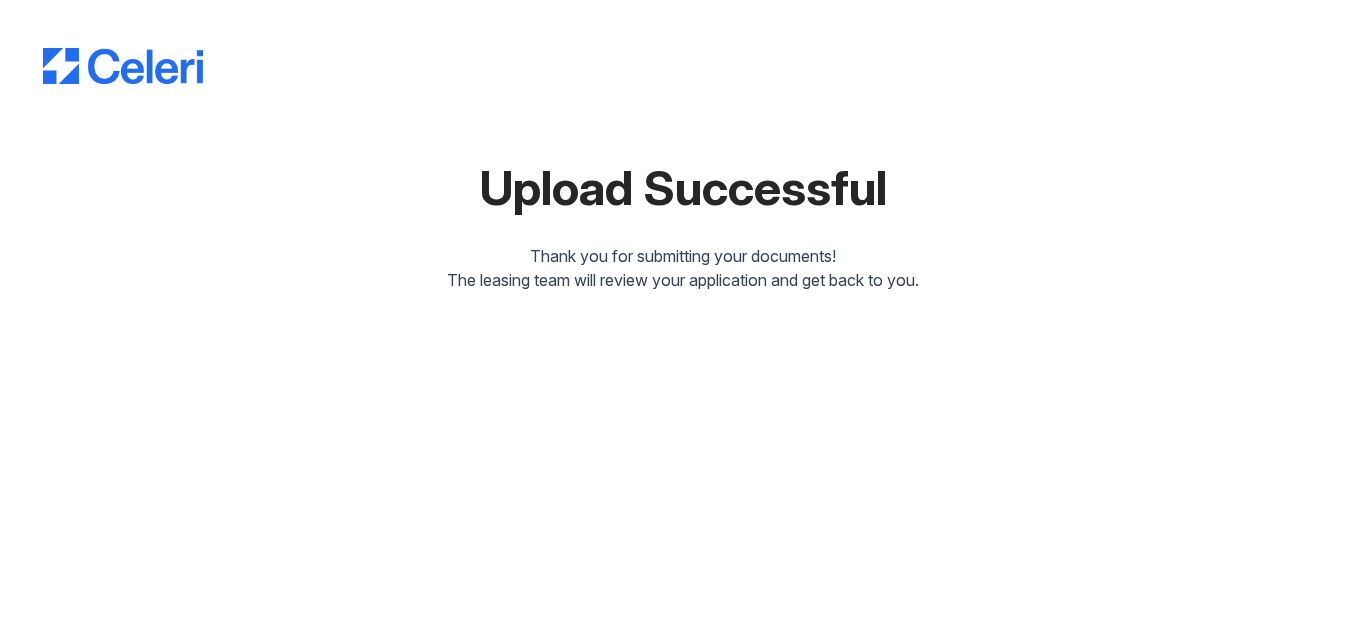 click on "Upload Successful
Thank you for submitting your documents!
The leasing team will review your application and get back to you." at bounding box center (683, 316) 